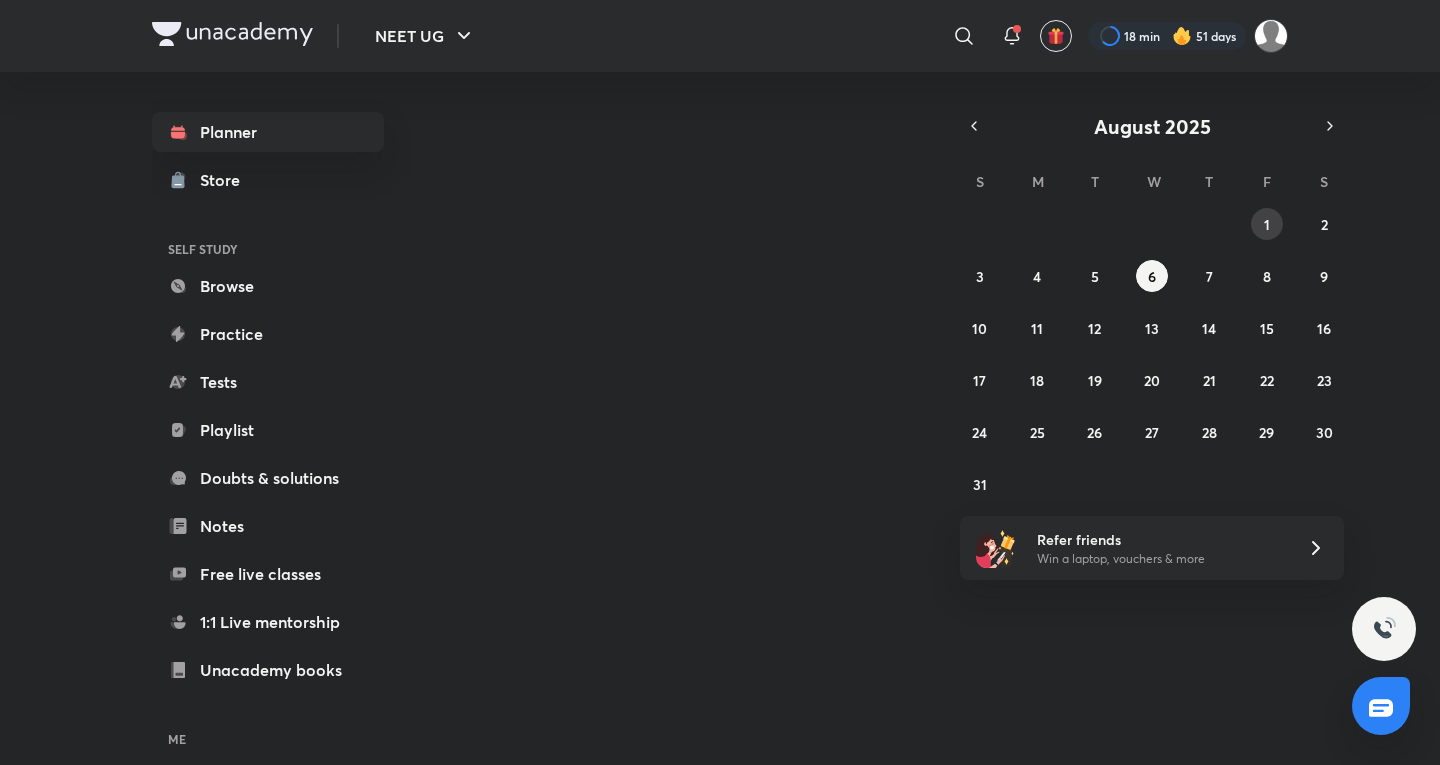 scroll, scrollTop: 0, scrollLeft: 0, axis: both 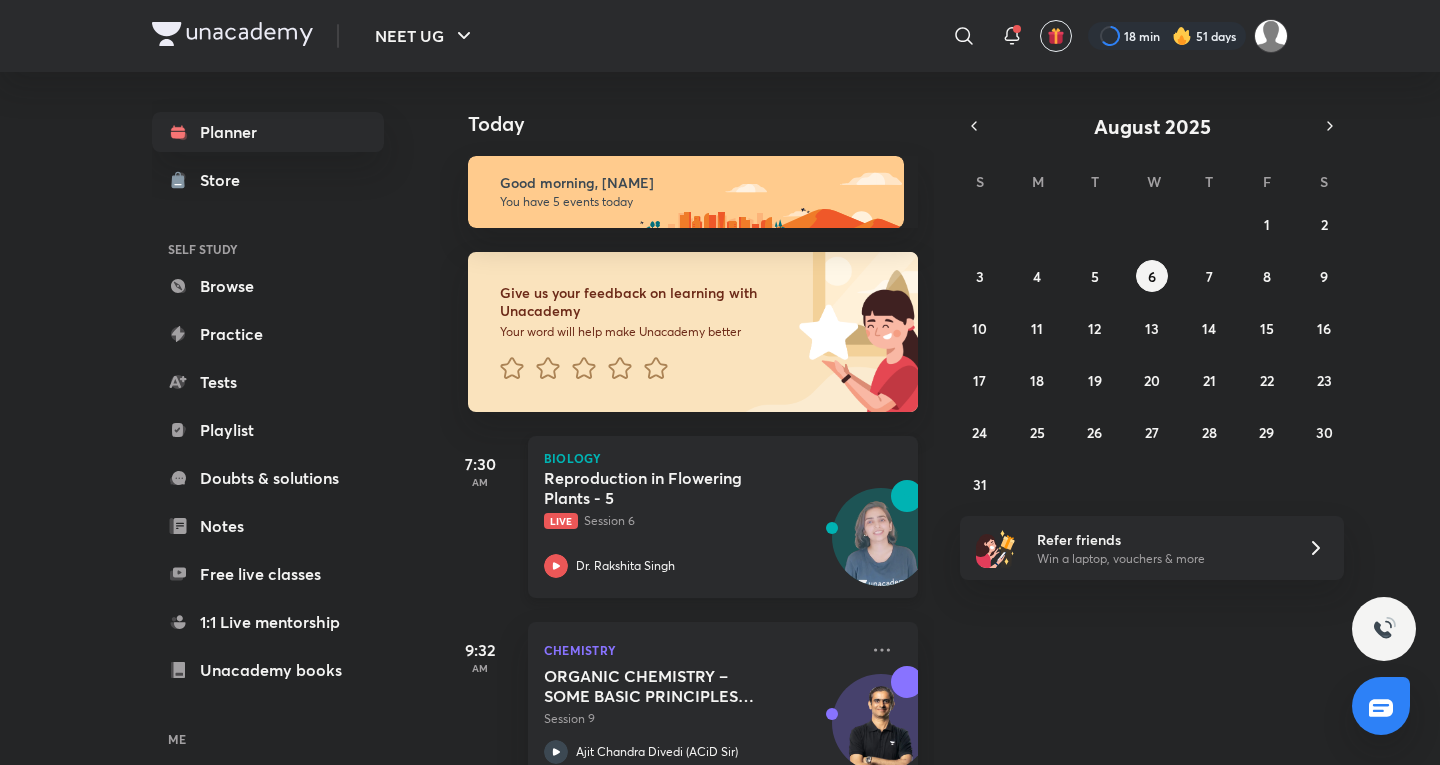 click on "Reproduction in Flowering Plants - 5" at bounding box center [668, 488] 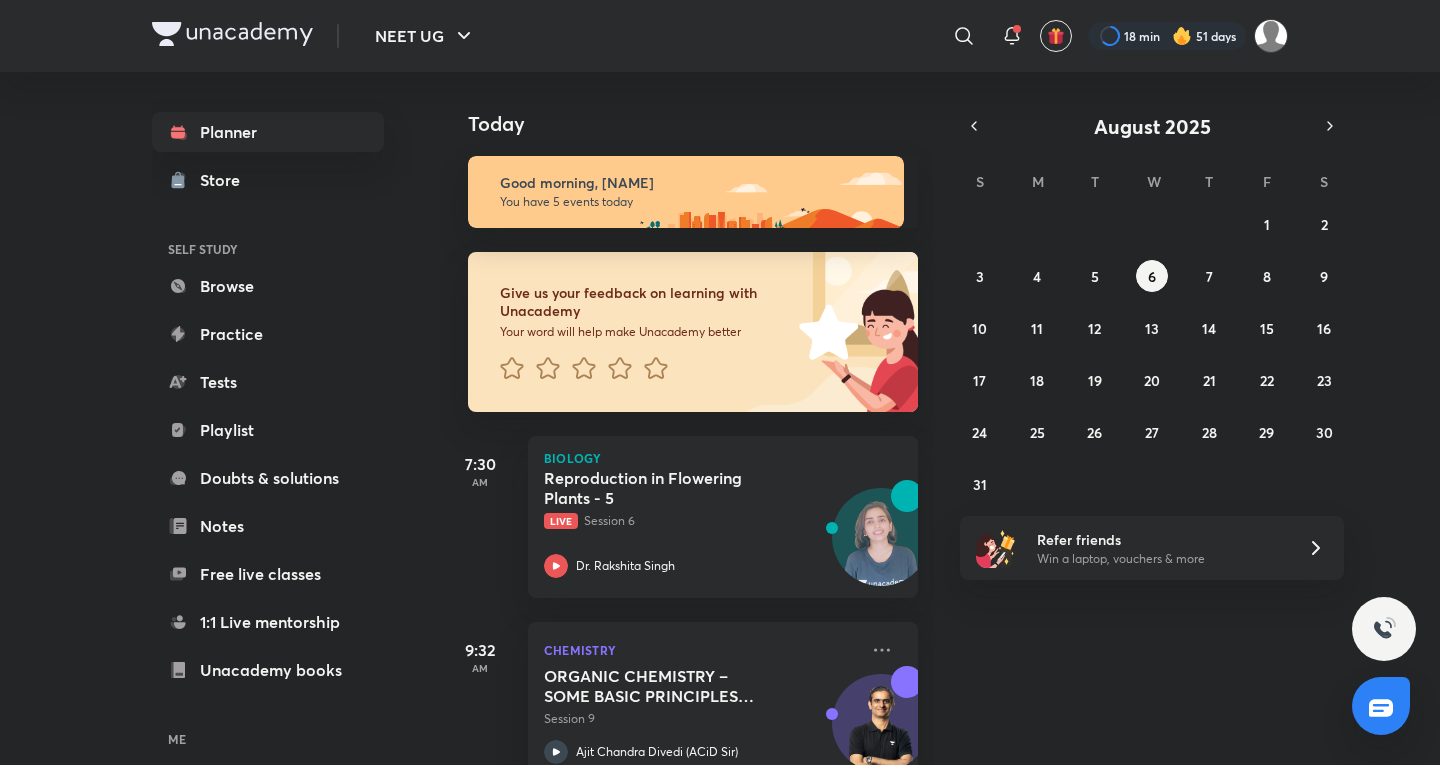 scroll, scrollTop: 608, scrollLeft: 0, axis: vertical 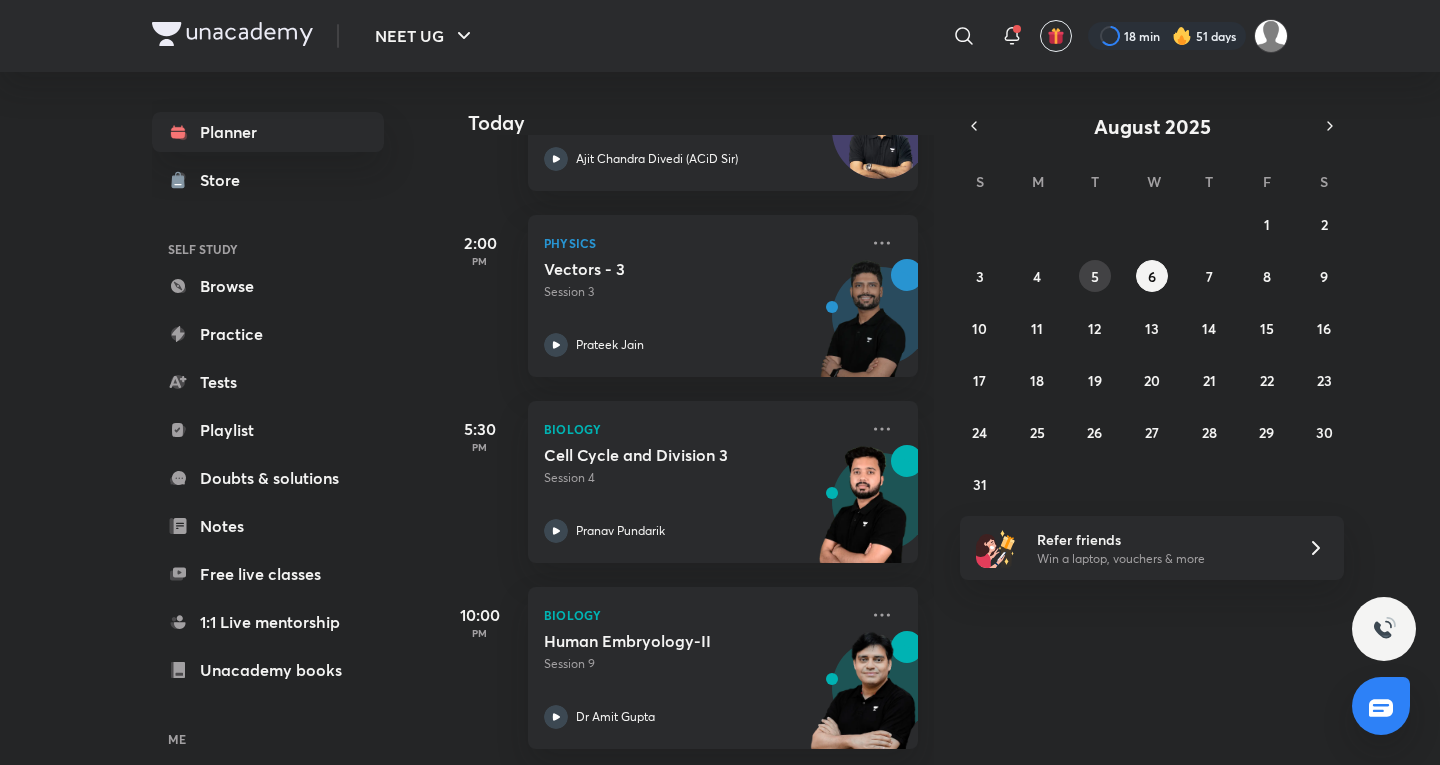 click on "5" at bounding box center (1095, 276) 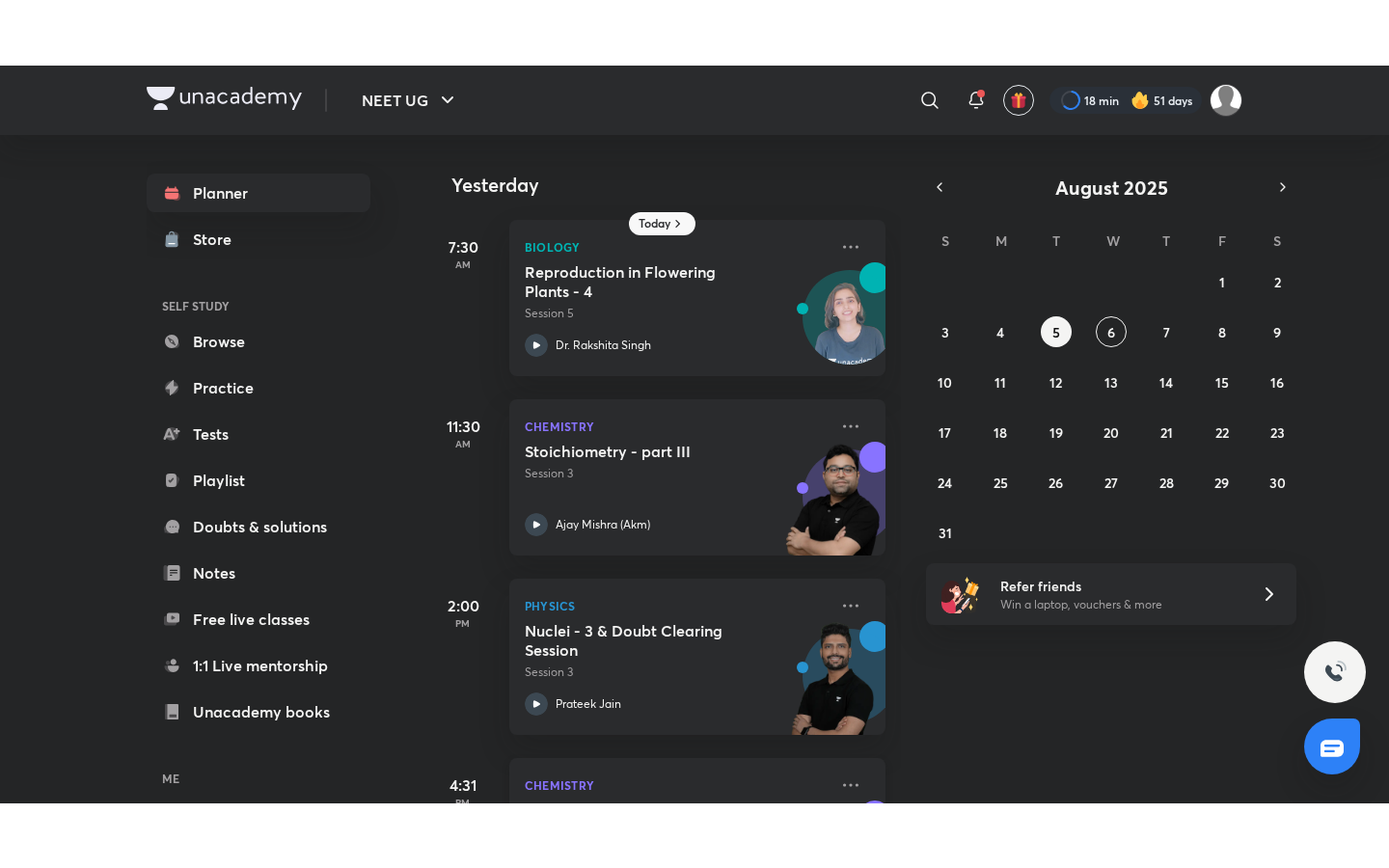 scroll, scrollTop: 320, scrollLeft: 0, axis: vertical 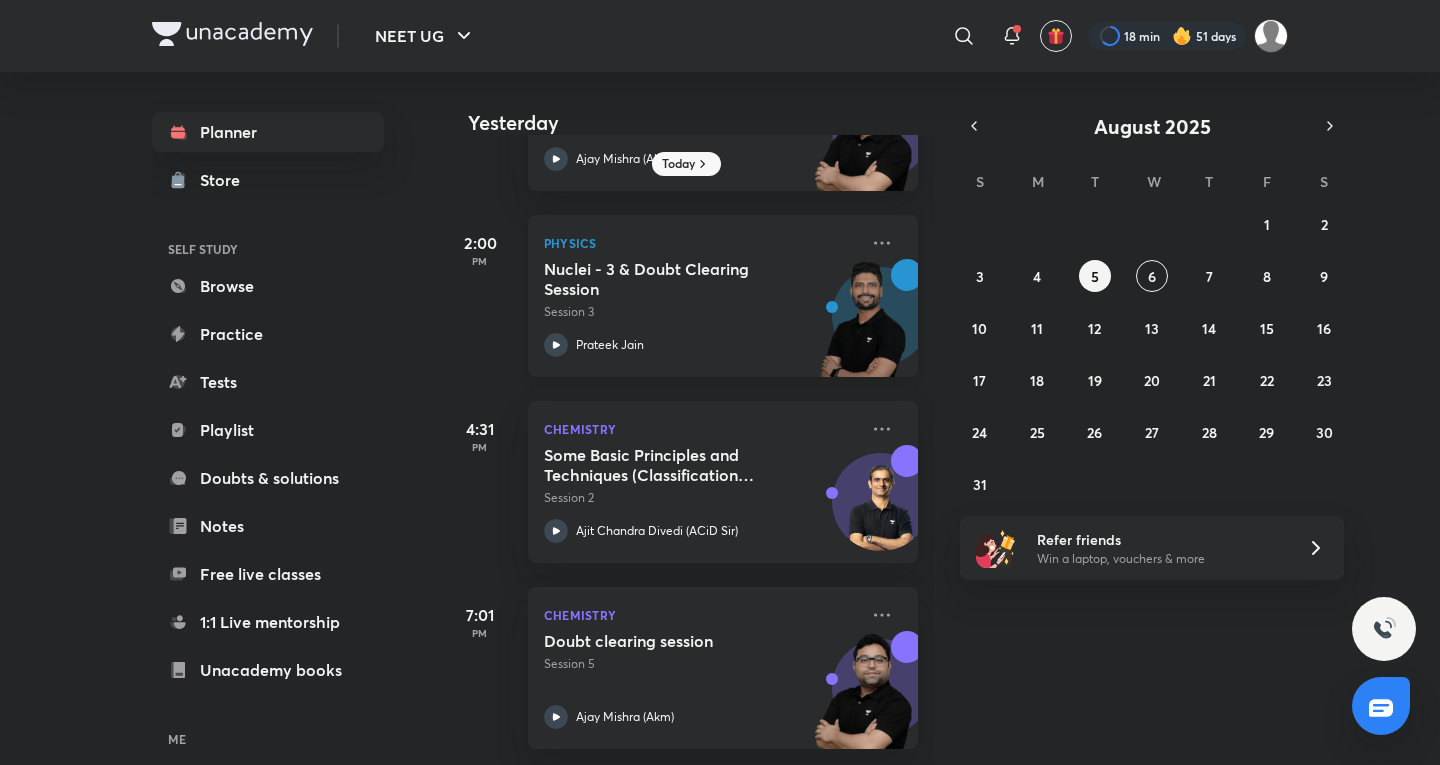click on "Nuclei - 3 & Doubt Clearing Session" at bounding box center [668, 279] 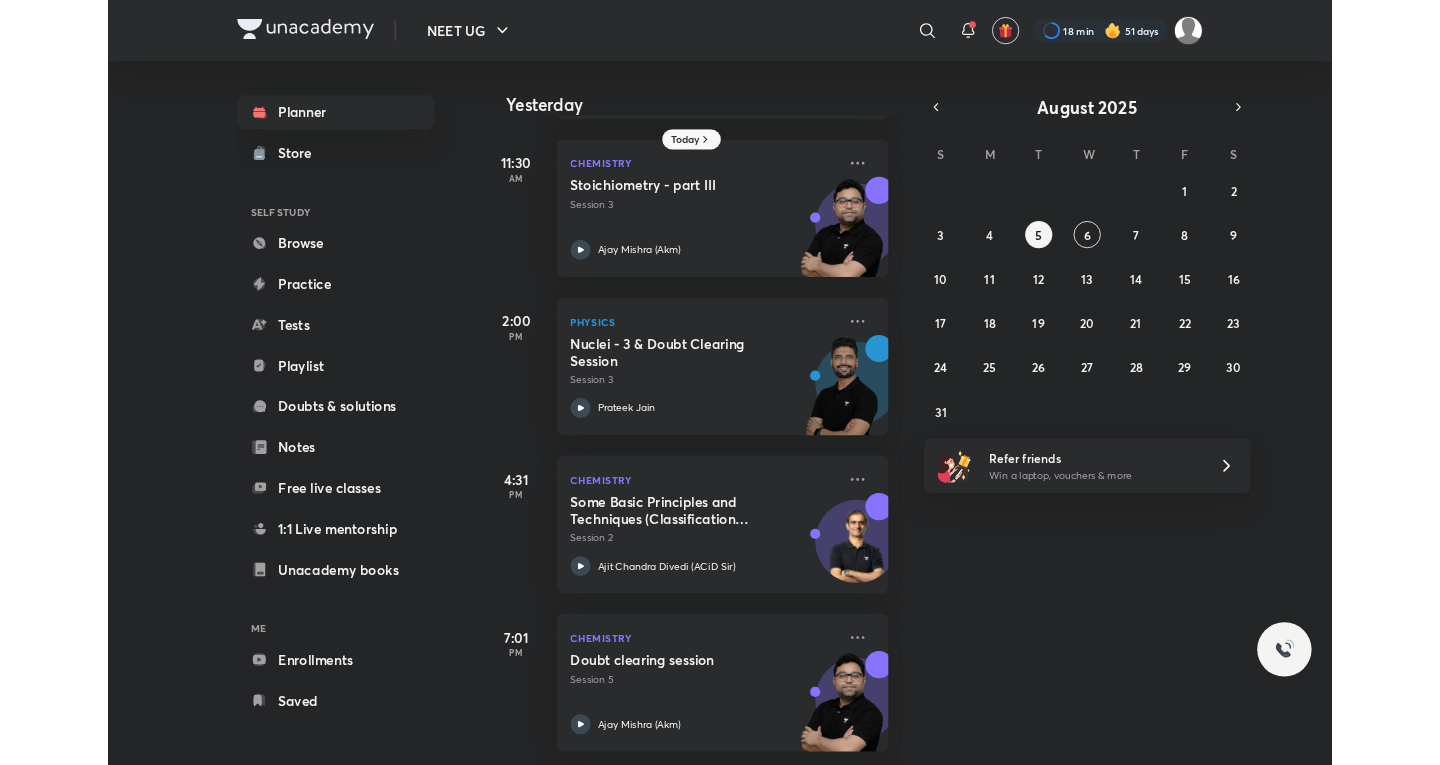 scroll, scrollTop: 197, scrollLeft: 0, axis: vertical 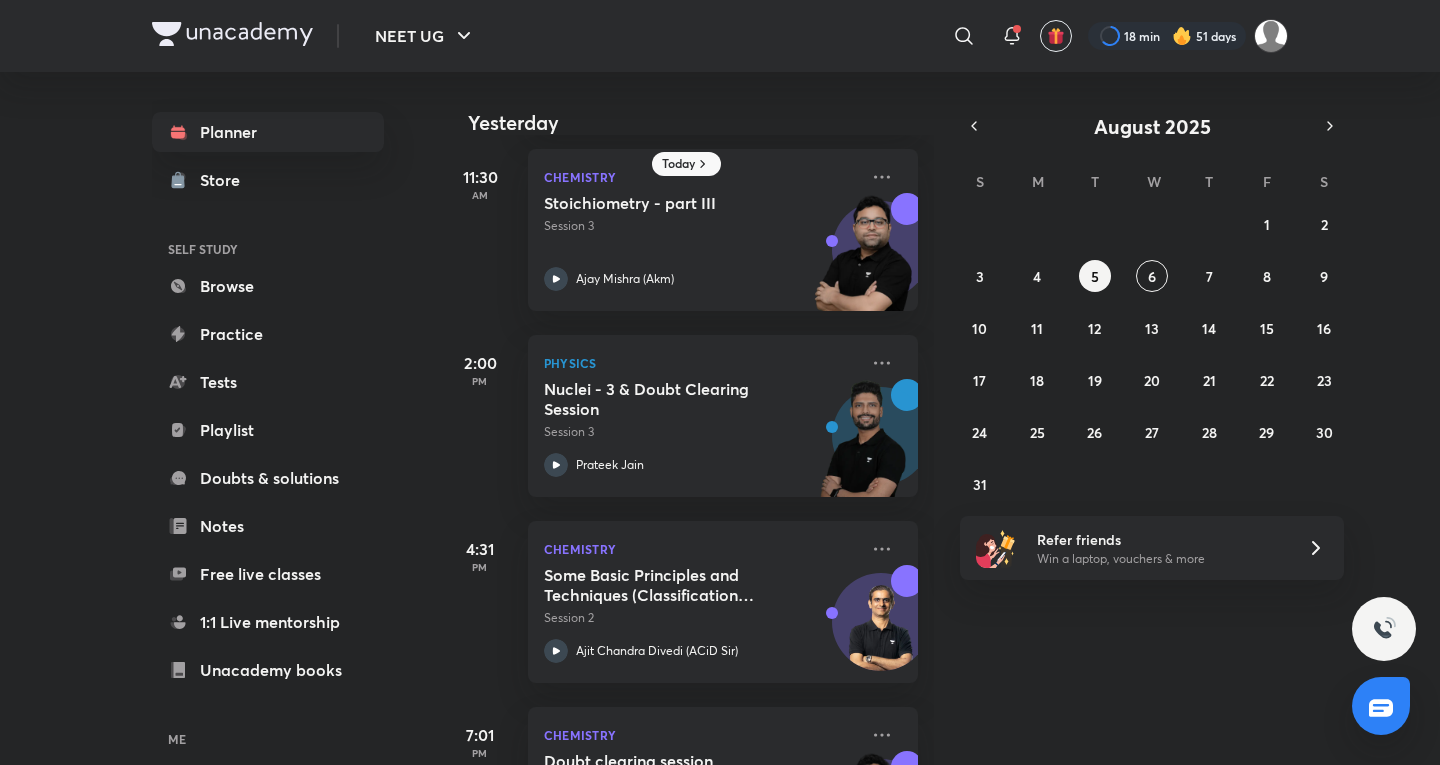 click on "27 28 29 30 31 1 2 3 4 5 6 7 8 9 10 11 12 13 14 15 16 17 18 19 20 21 22 23 24 25 26 27 28 29 30 31 1 2 3 4 5 6" at bounding box center [1152, 354] 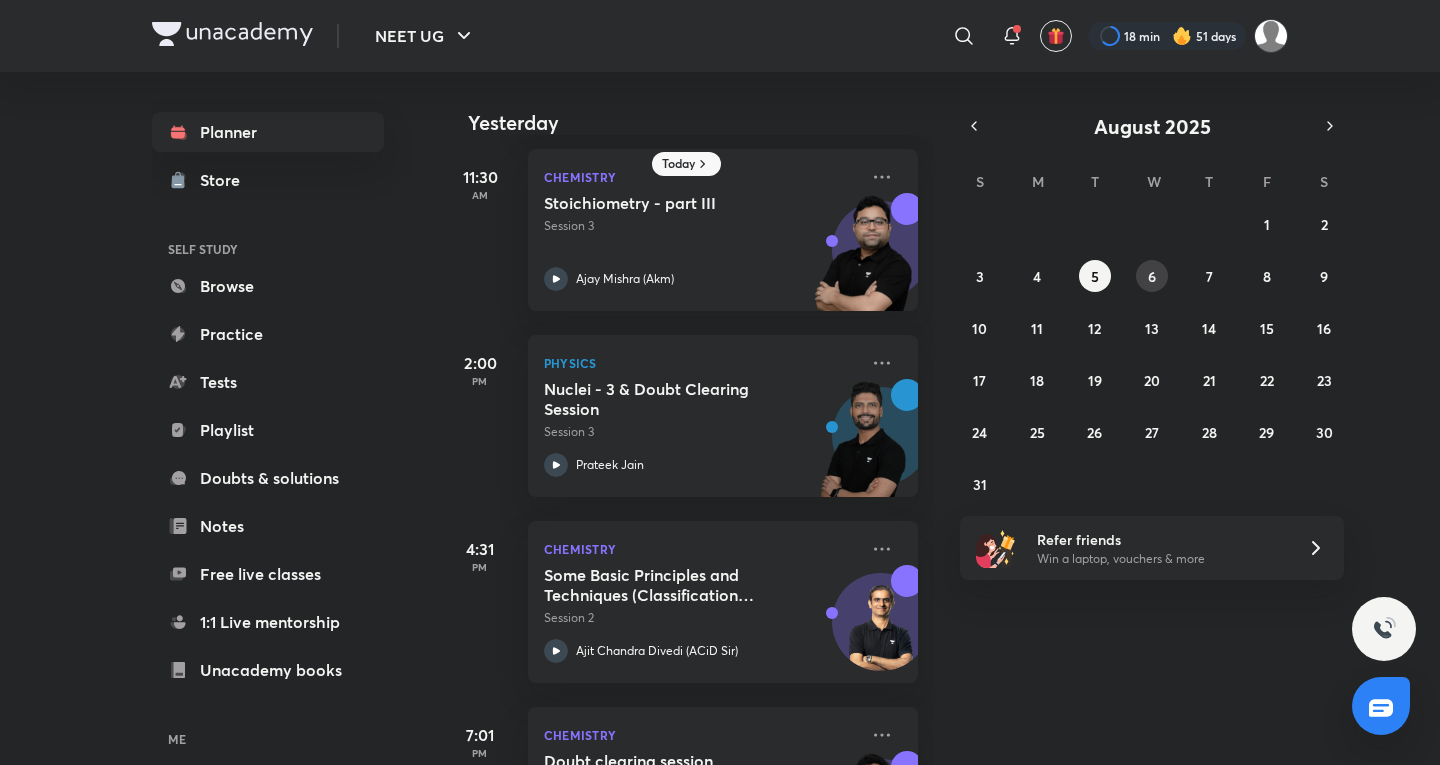 click on "6" at bounding box center (1152, 276) 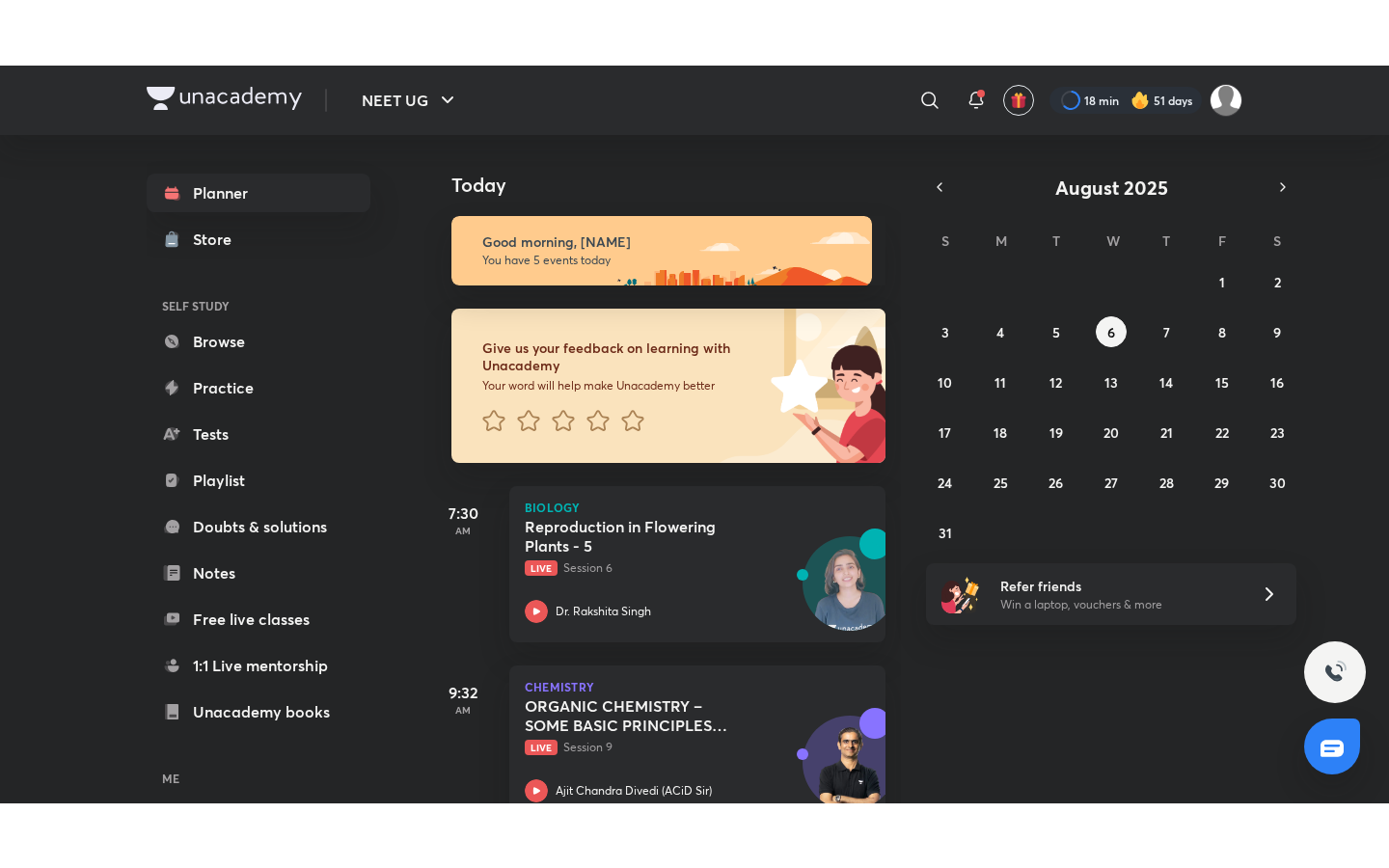 scroll, scrollTop: 586, scrollLeft: 0, axis: vertical 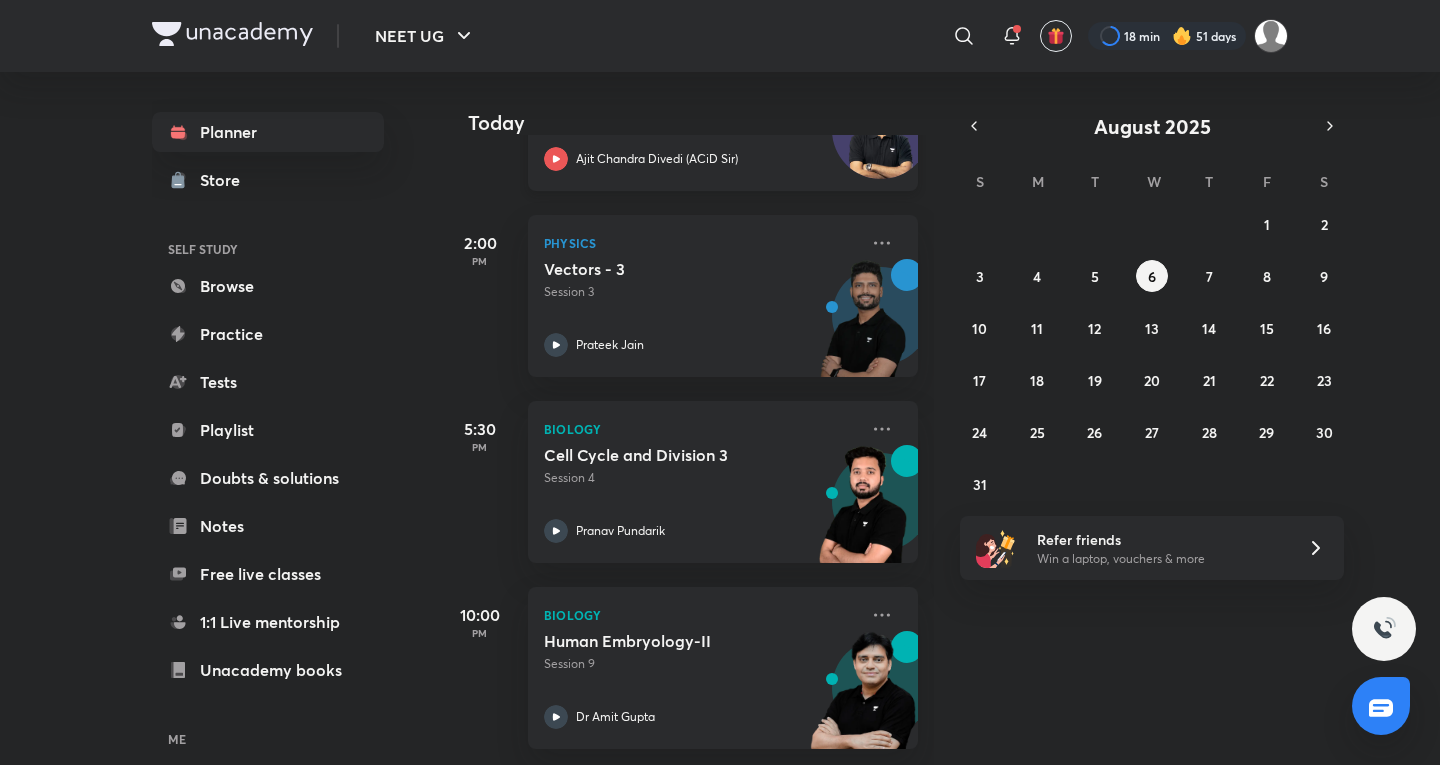 click on "Chemistry ORGANIC CHEMISTRY – SOME BASIC PRINCIPLES AND TECHNIQUES (IUPAC Nomenclature) - 8 Live Session 9 [NAME]" at bounding box center (723, 110) 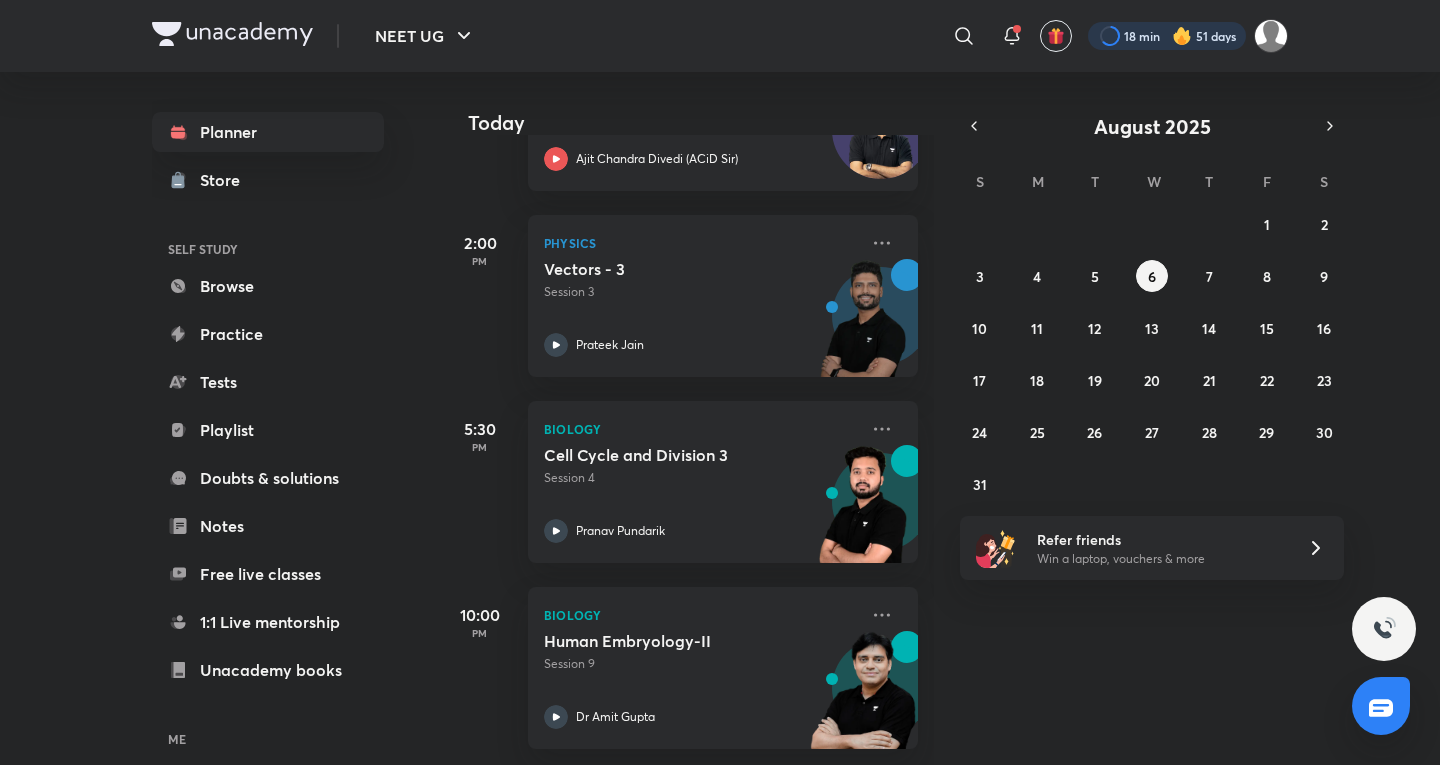 click at bounding box center (1167, 36) 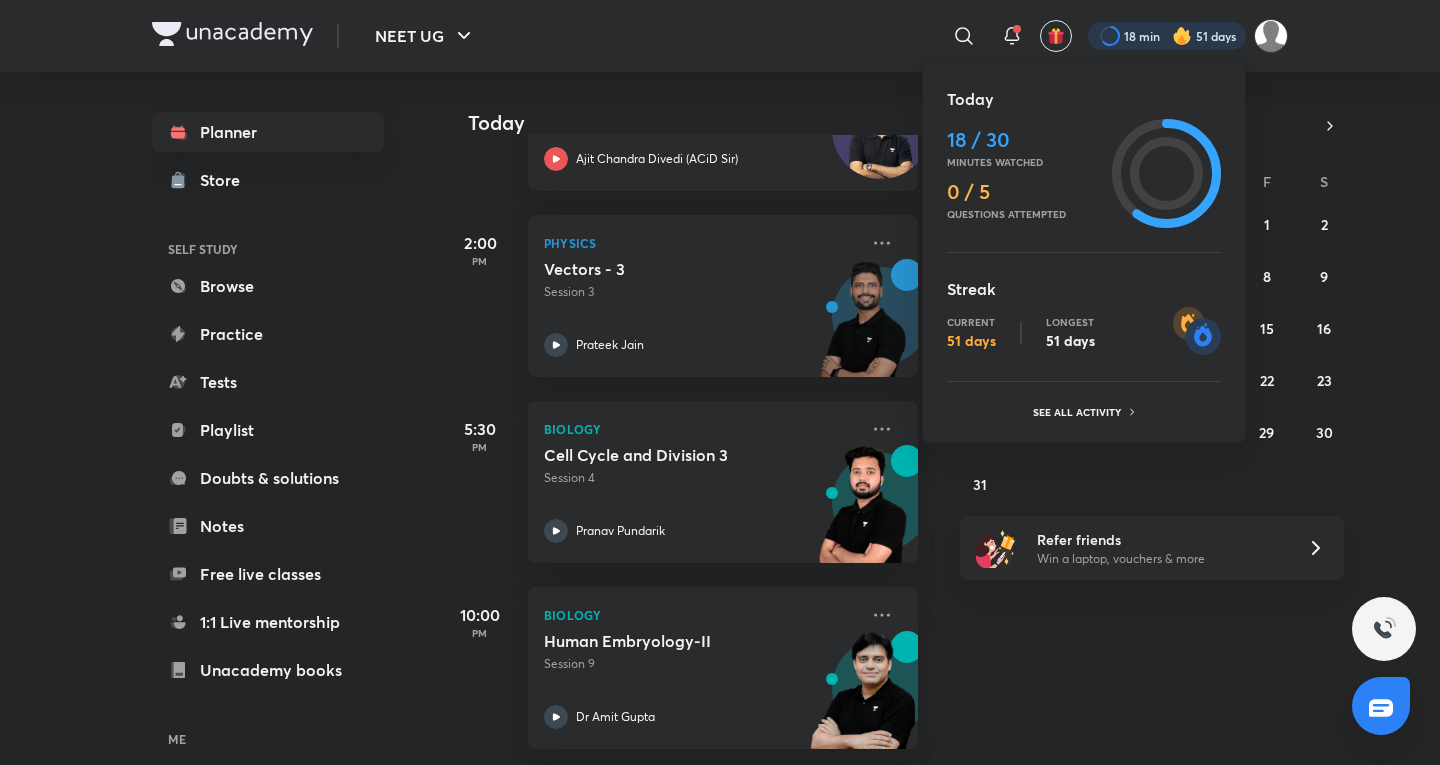 click at bounding box center (720, 382) 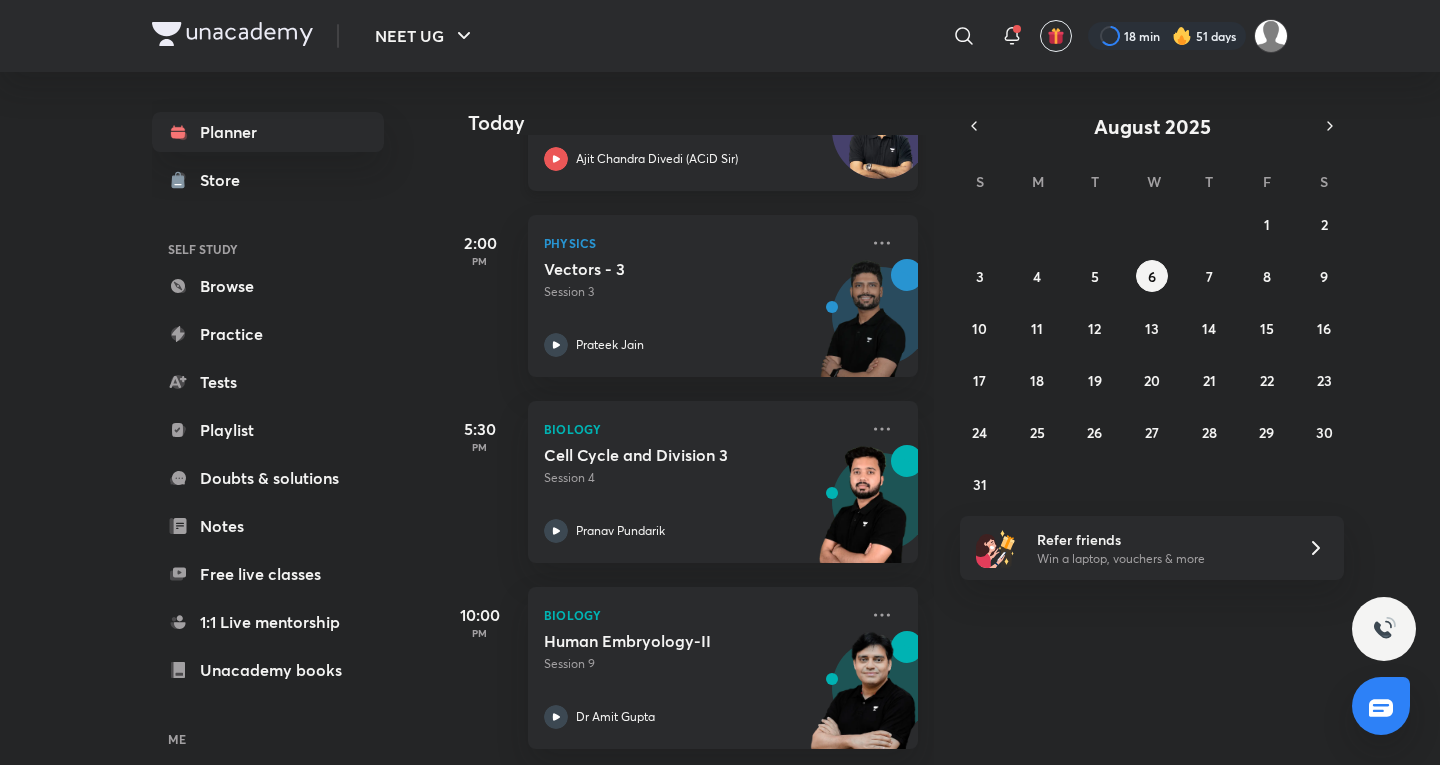 click on "Chemistry ORGANIC CHEMISTRY – SOME BASIC PRINCIPLES AND TECHNIQUES (IUPAC Nomenclature) - 8 Live Session 9 [NAME]" at bounding box center (723, 110) 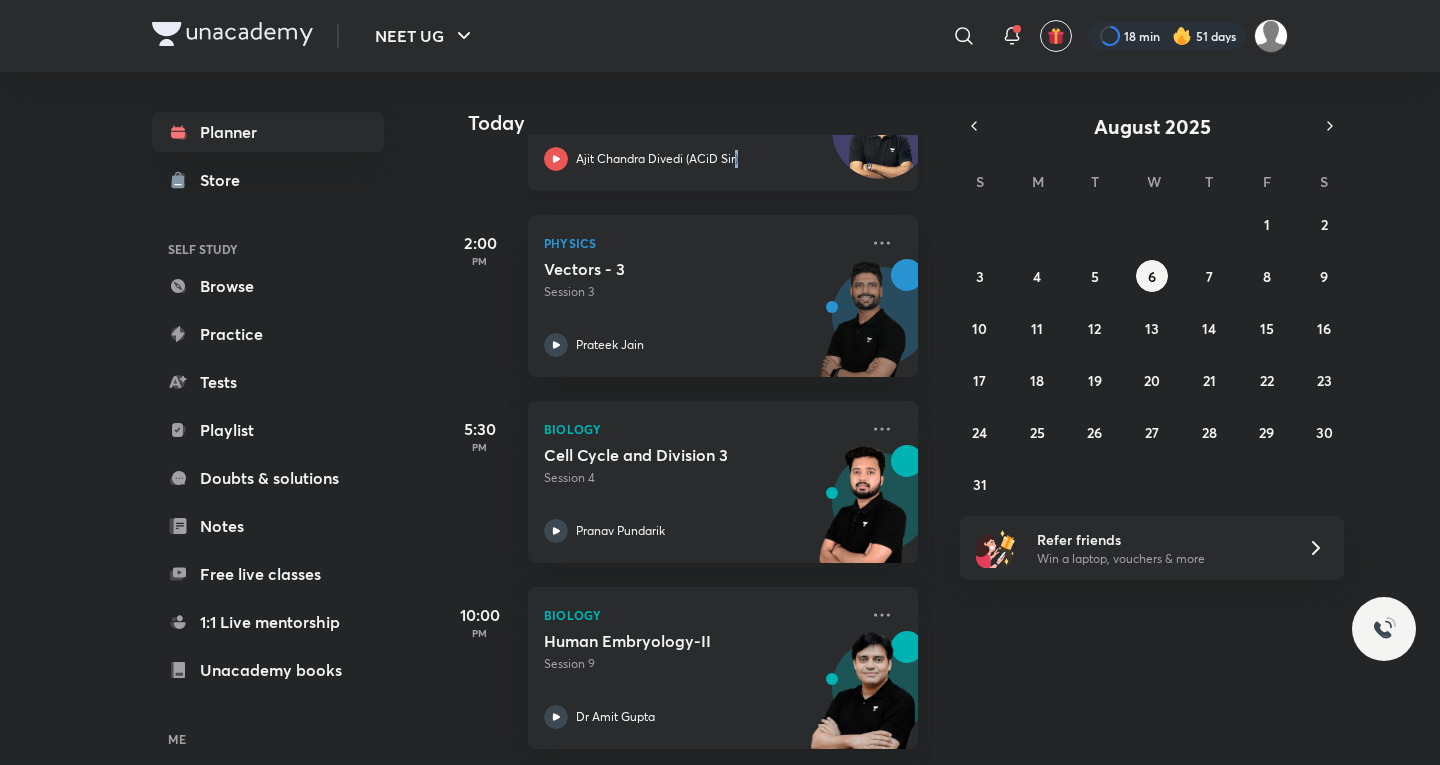 click on "Ajit Chandra Divedi (ACiD Sir)" at bounding box center (701, 159) 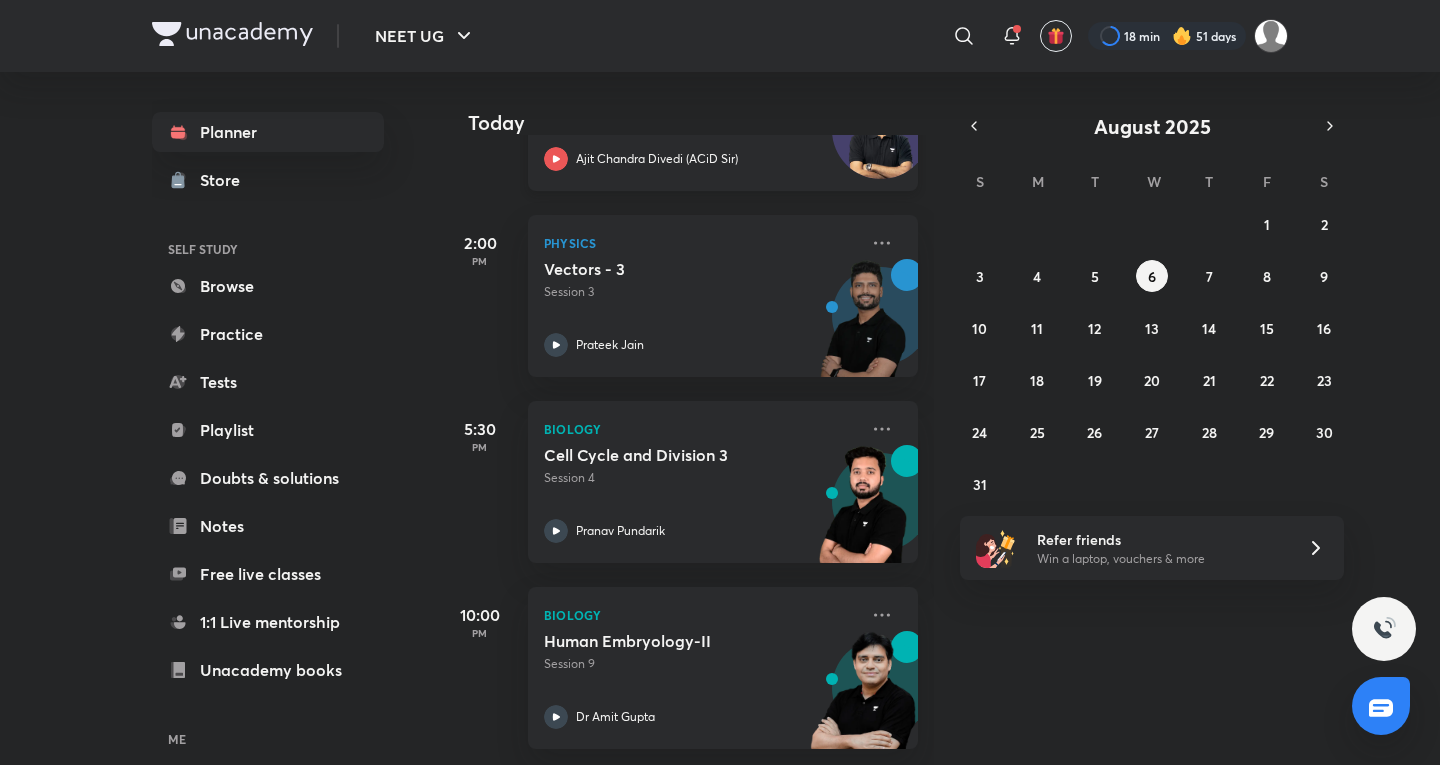 click on "Ajit Chandra Divedi (ACiD Sir)" at bounding box center [701, 159] 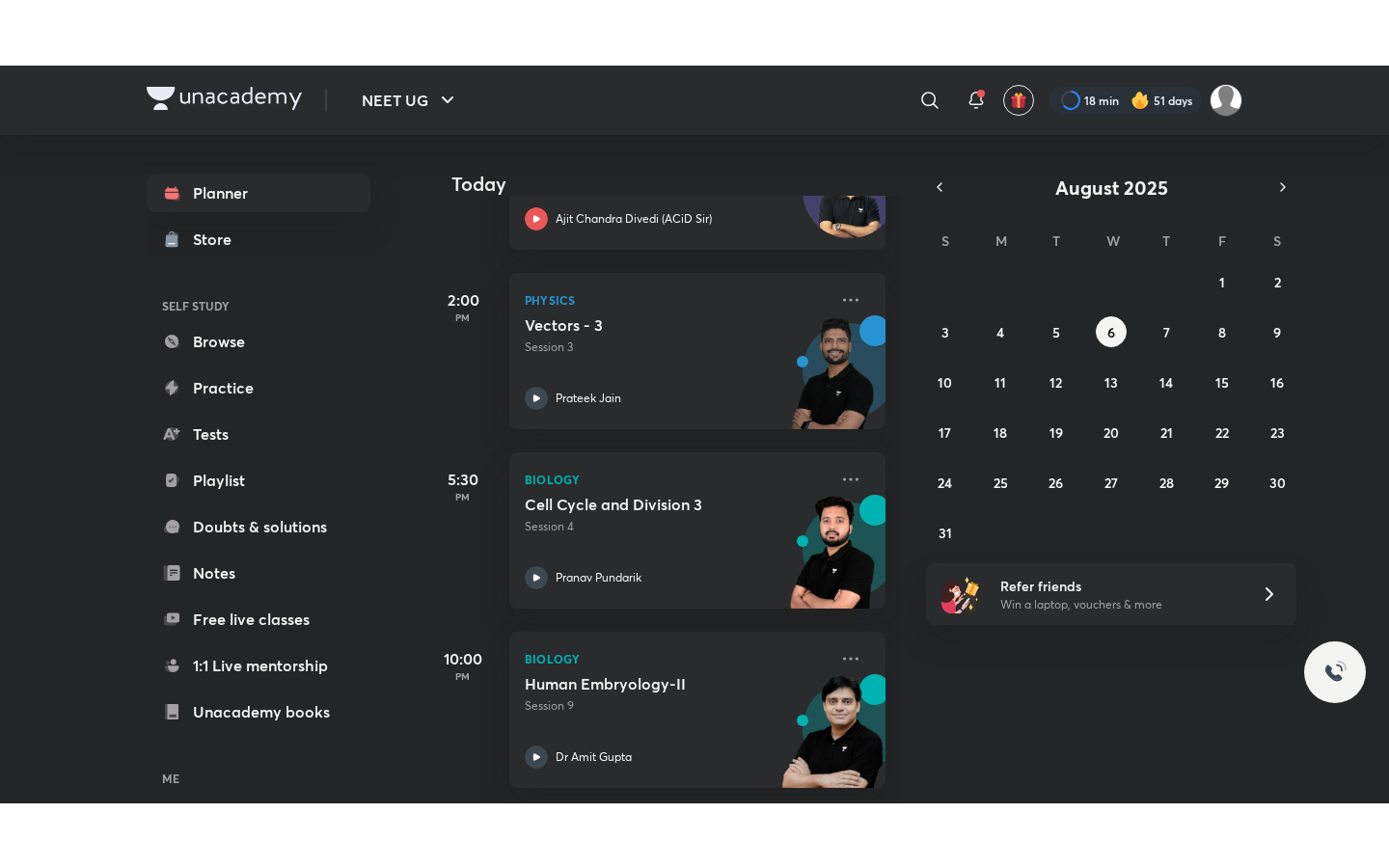 scroll, scrollTop: 456, scrollLeft: 0, axis: vertical 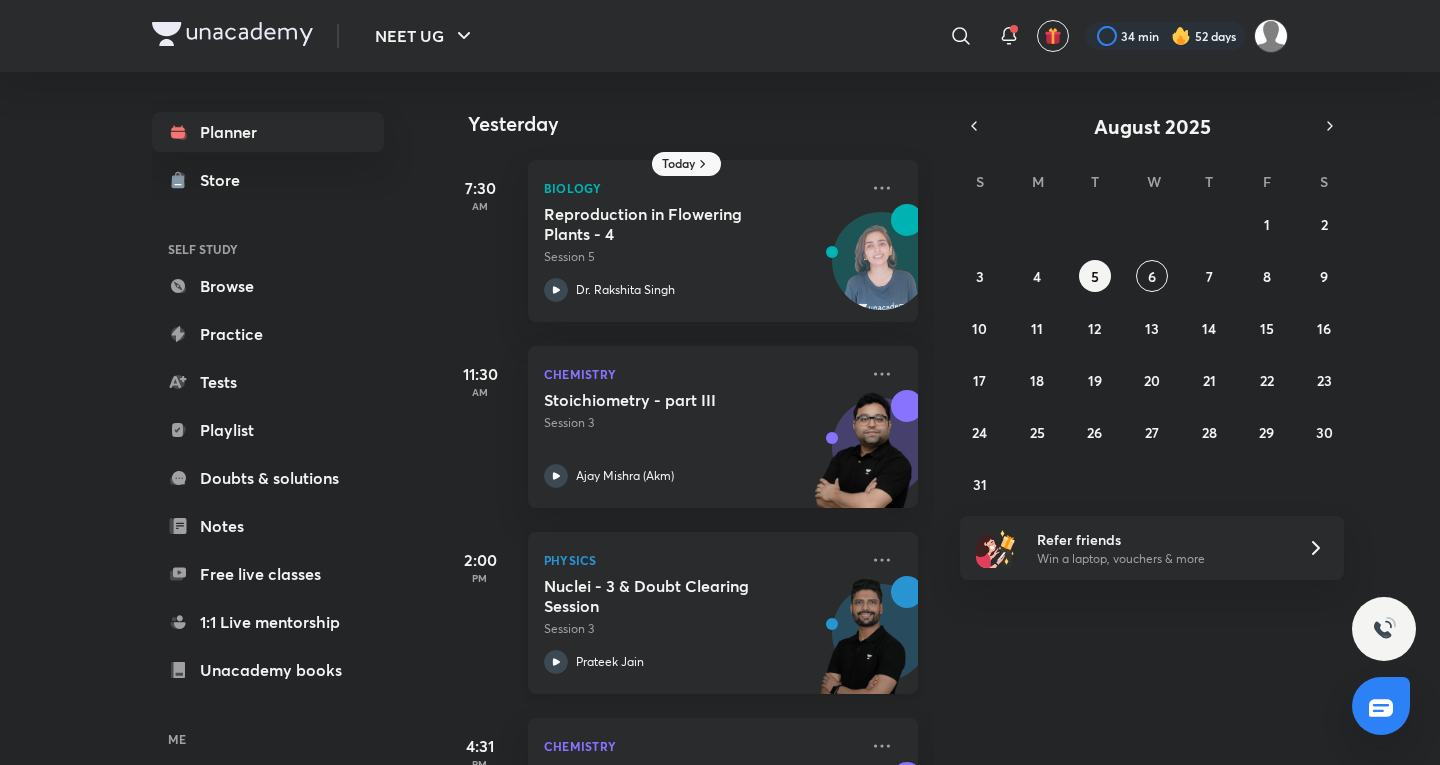 click on "Session 3" at bounding box center [701, 629] 